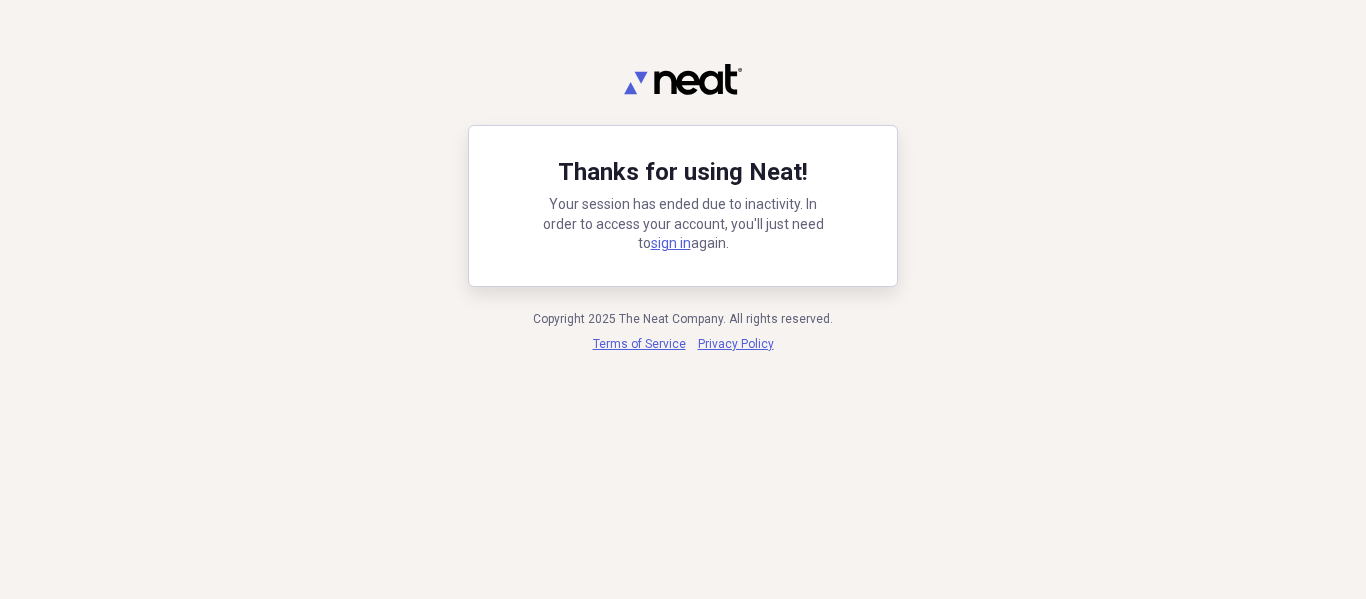 scroll, scrollTop: 0, scrollLeft: 0, axis: both 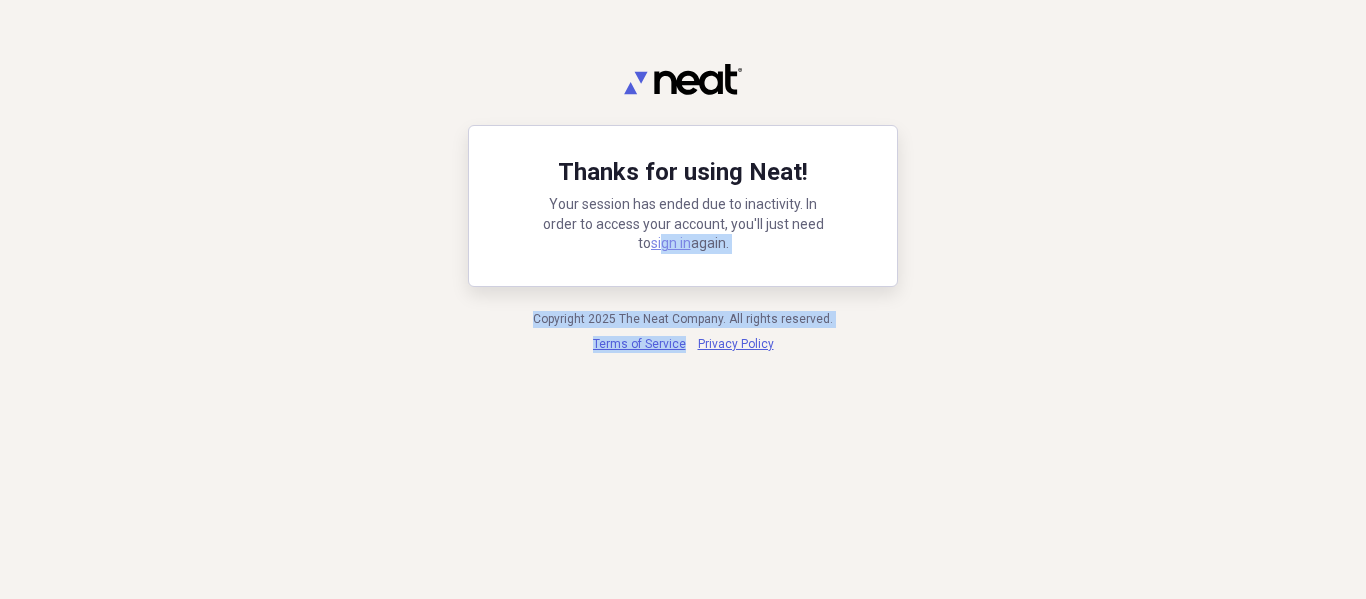drag, startPoint x: 0, startPoint y: 0, endPoint x: 657, endPoint y: 247, distance: 701.896 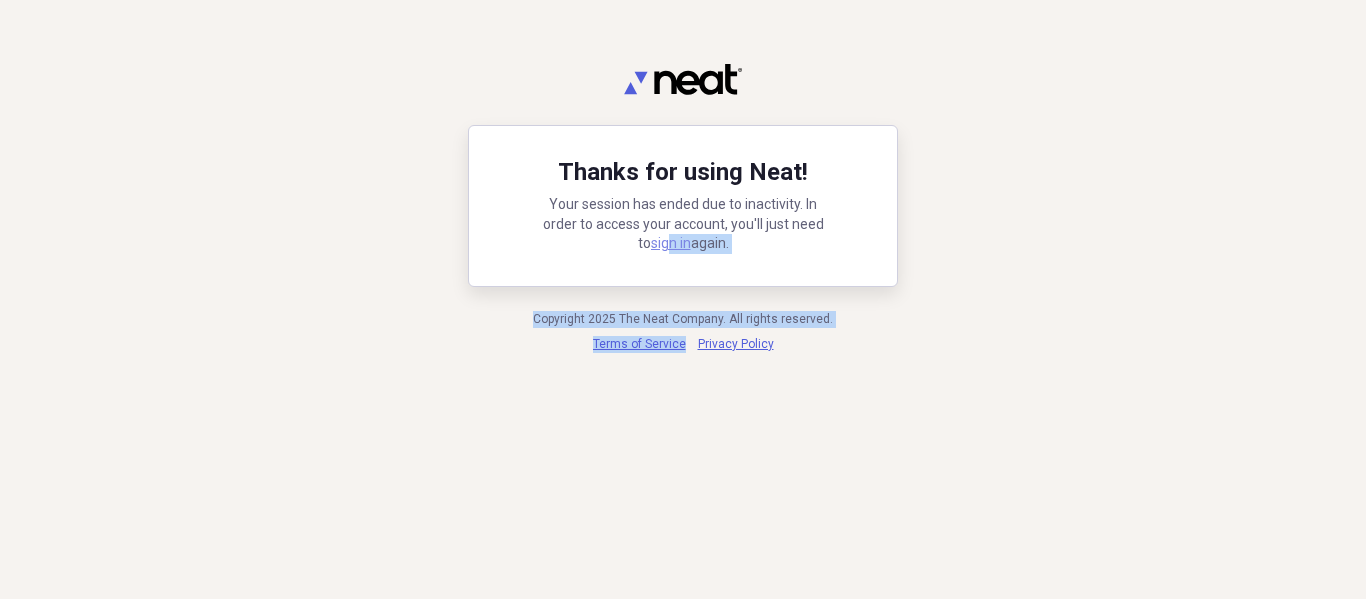 click on "sign in" at bounding box center [671, 243] 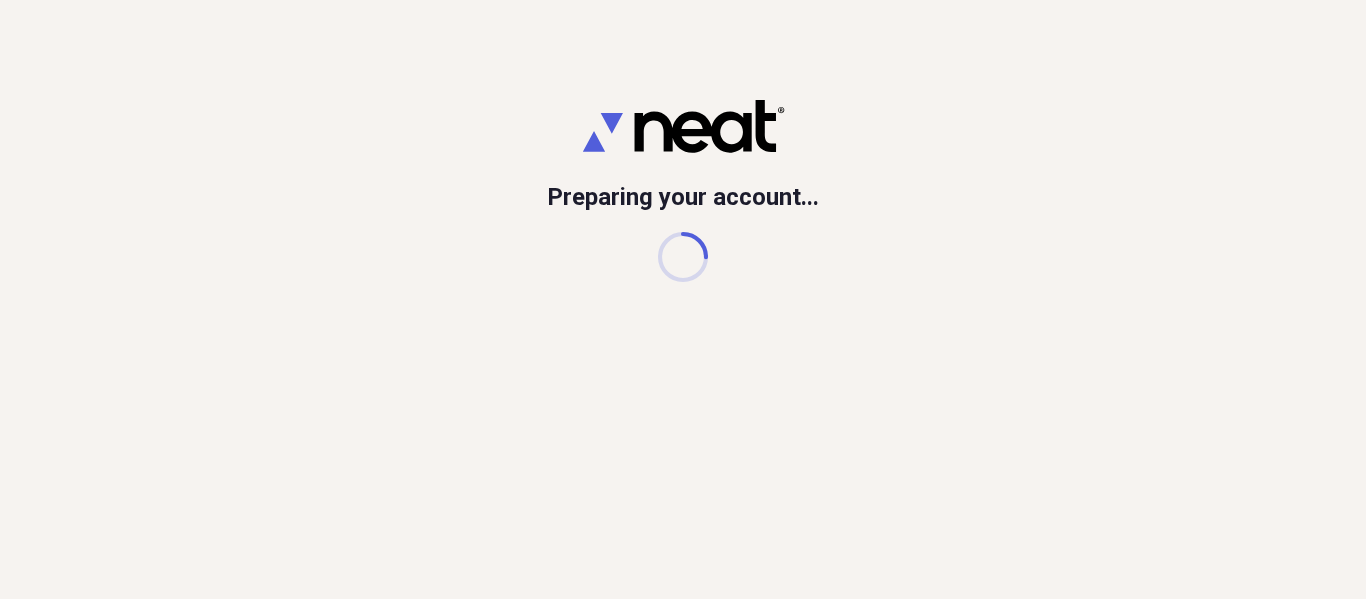 scroll, scrollTop: 0, scrollLeft: 0, axis: both 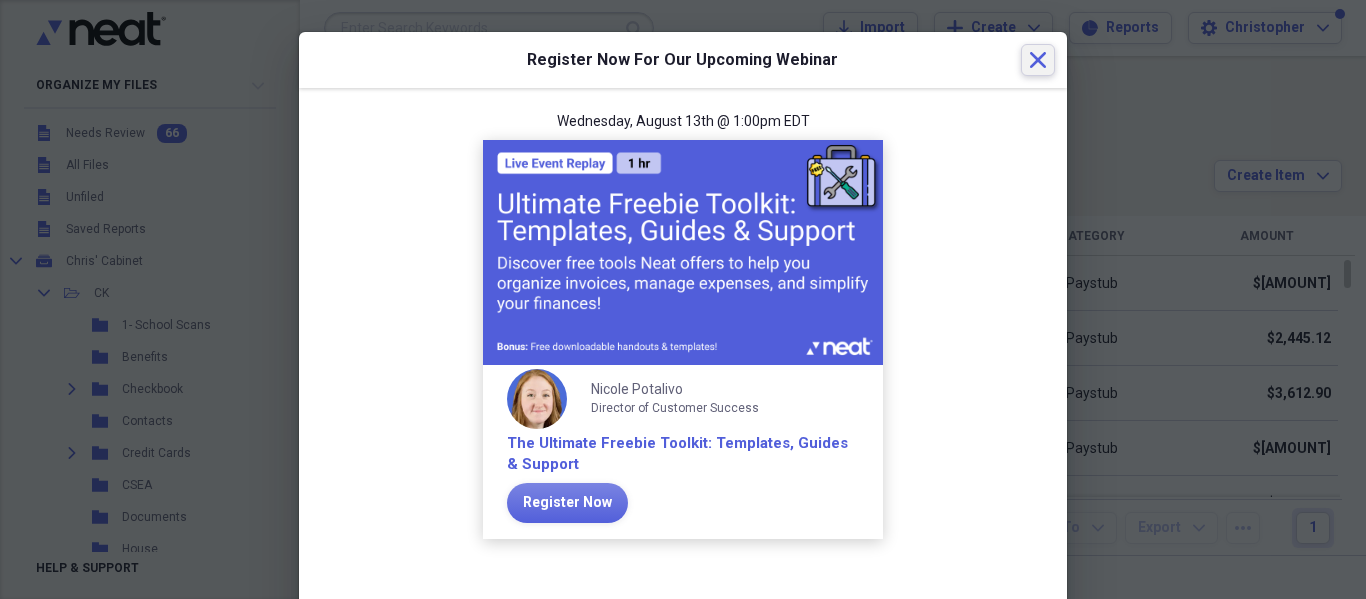 click 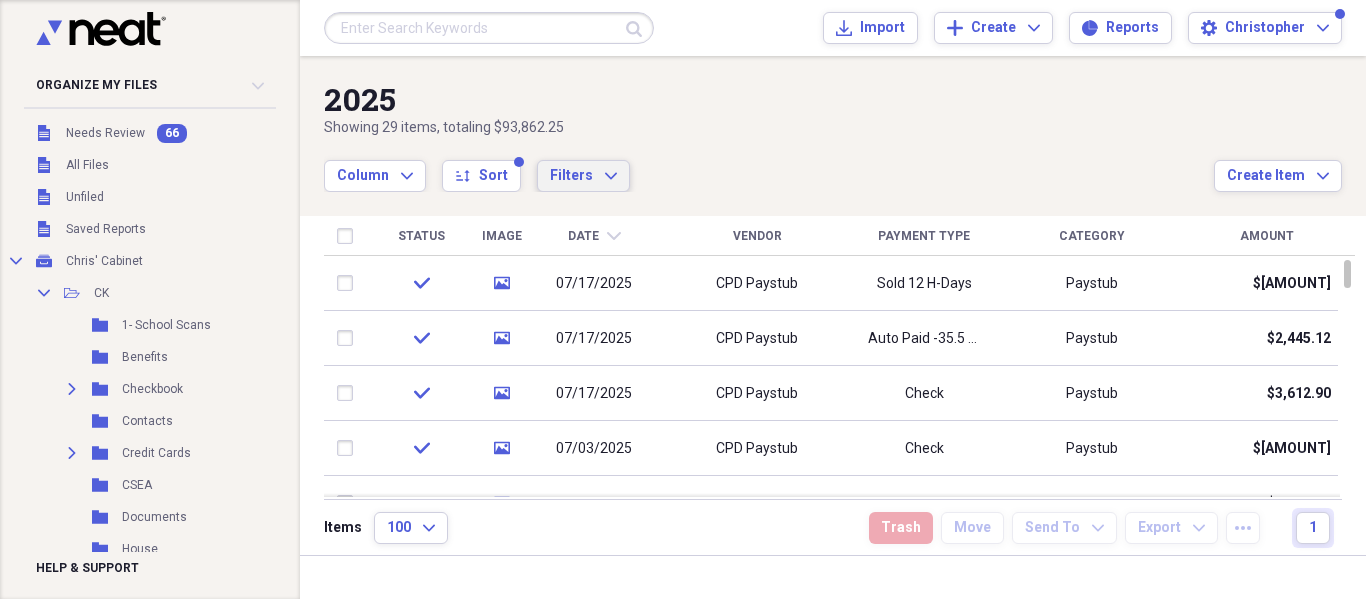 click on "Filters" at bounding box center (571, 175) 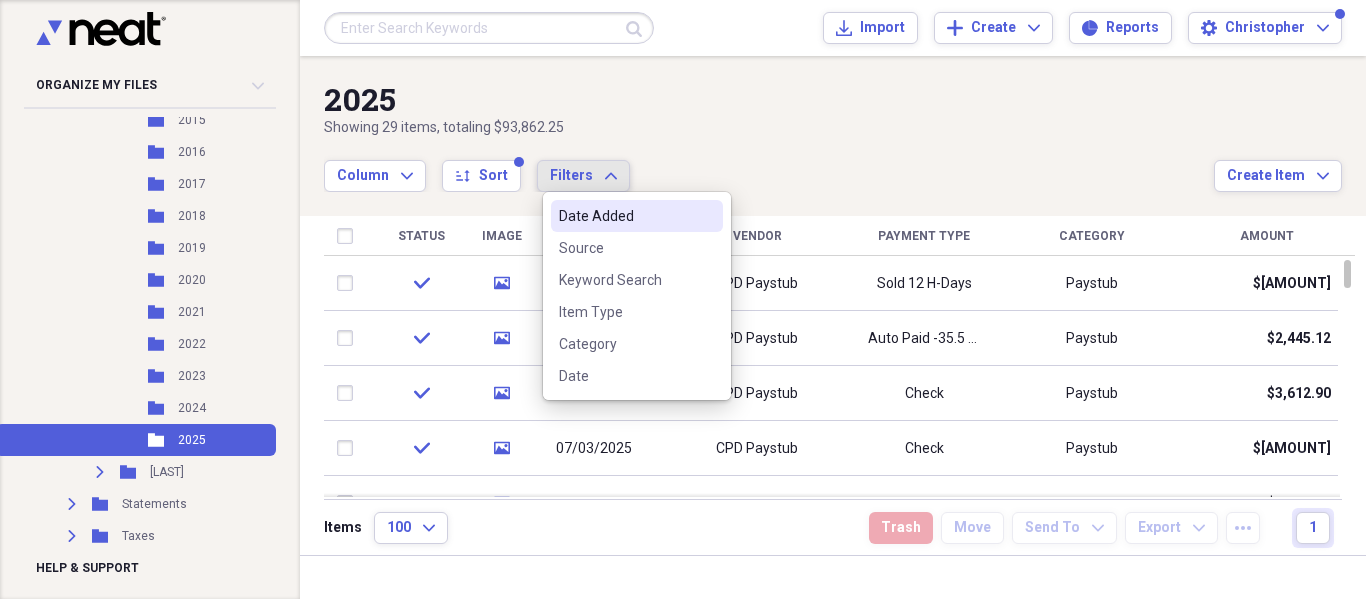 scroll, scrollTop: 750, scrollLeft: 0, axis: vertical 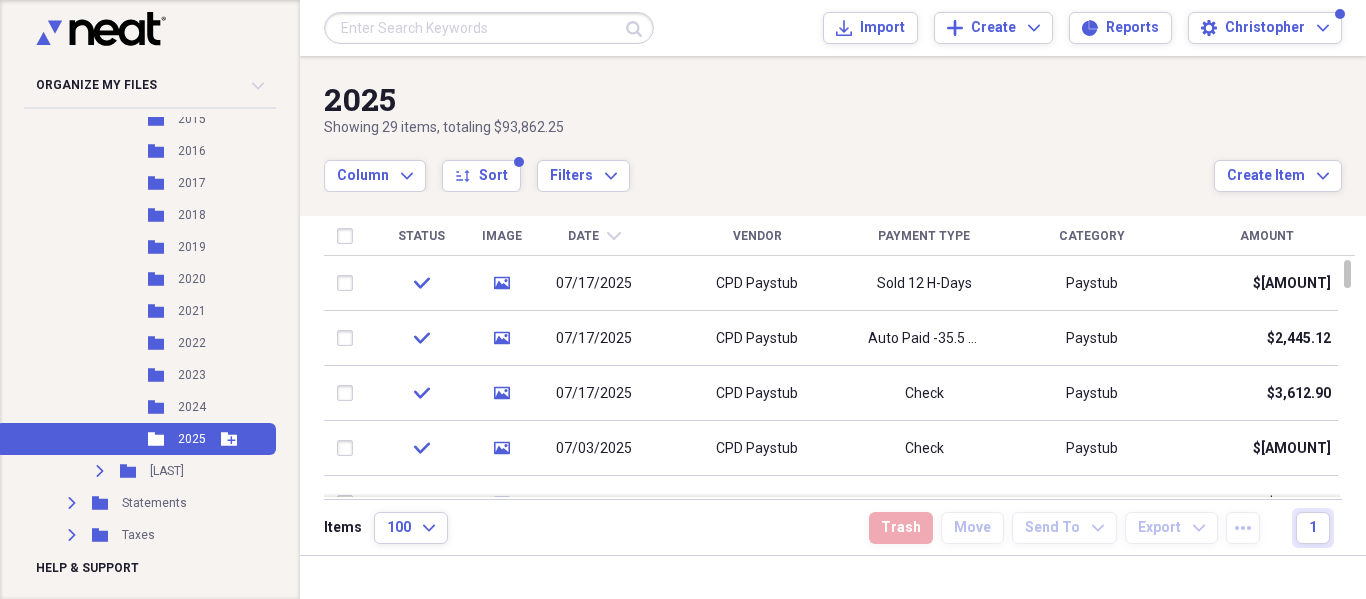 click on "2025" at bounding box center [192, 439] 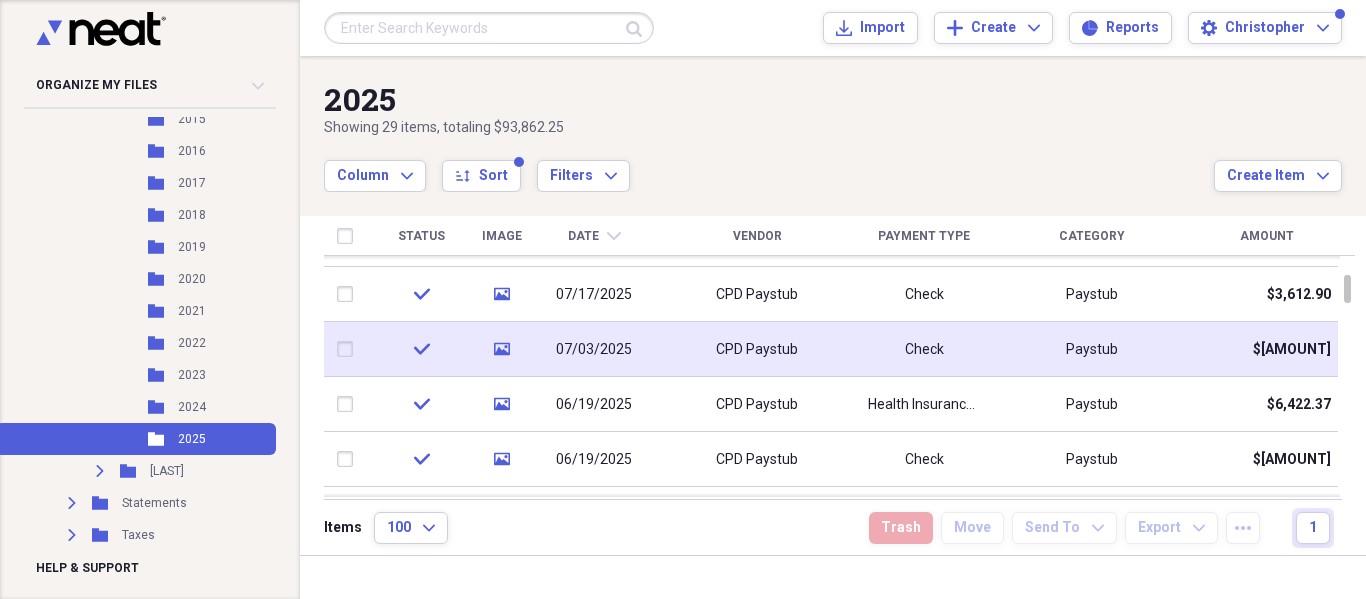 click on "07/03/2025" at bounding box center (594, 350) 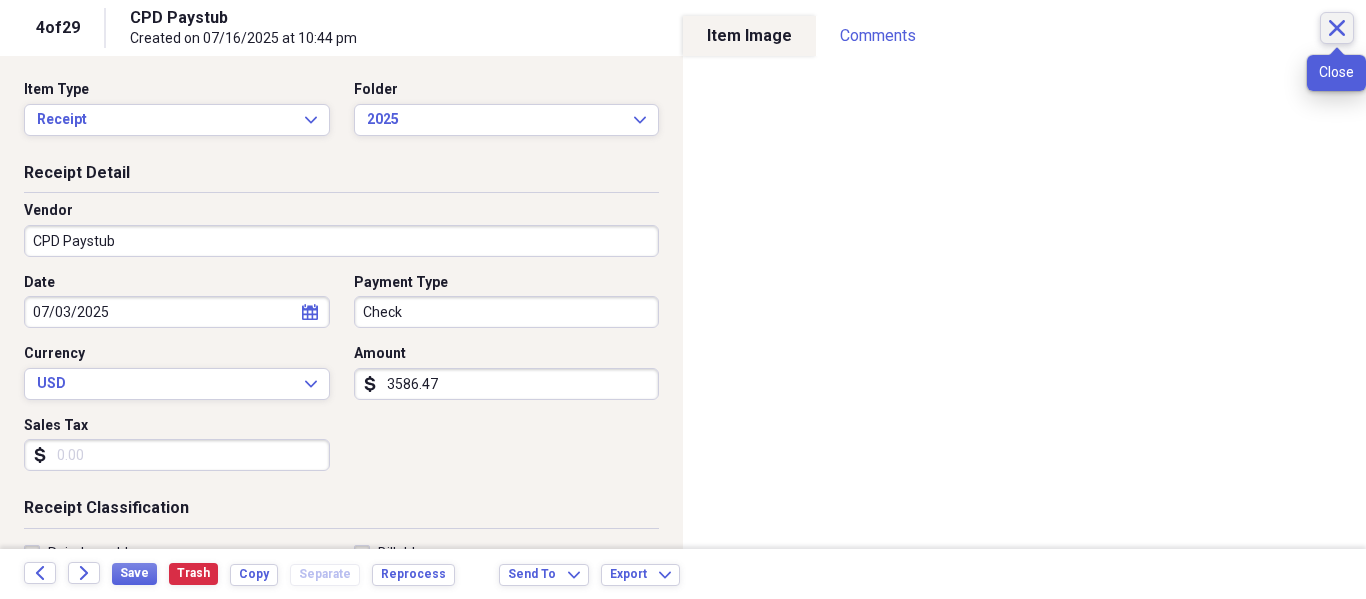 click on "Close" at bounding box center [1337, 28] 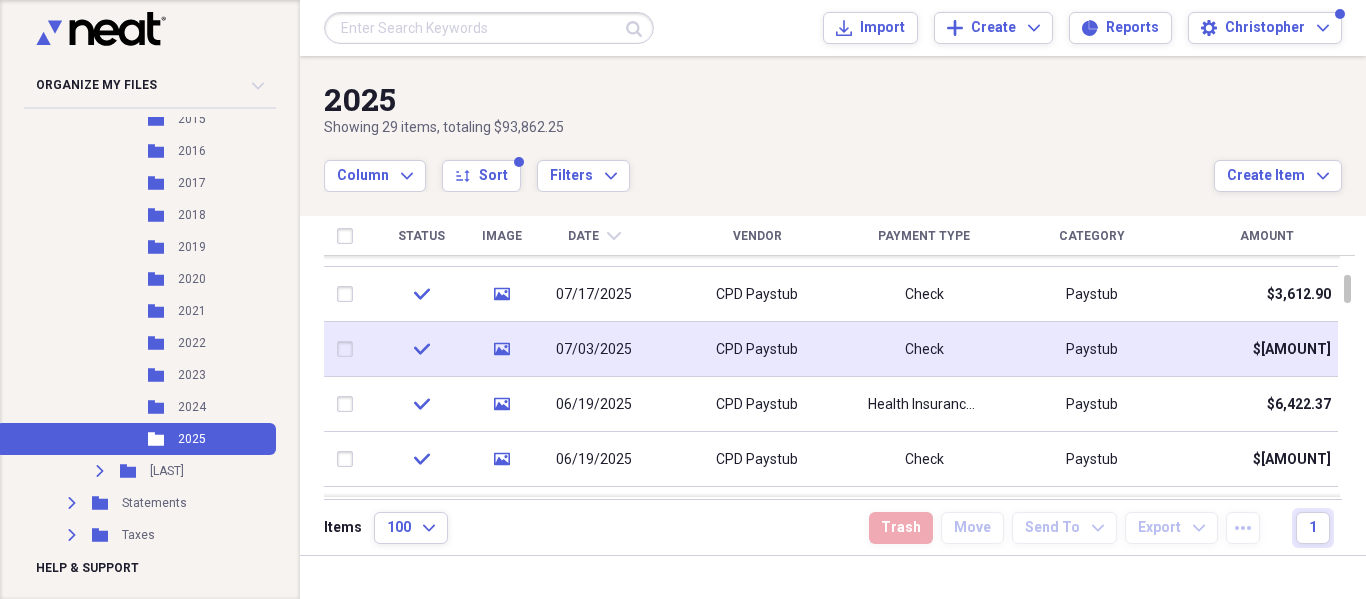 click on "Paystub" at bounding box center [1091, 349] 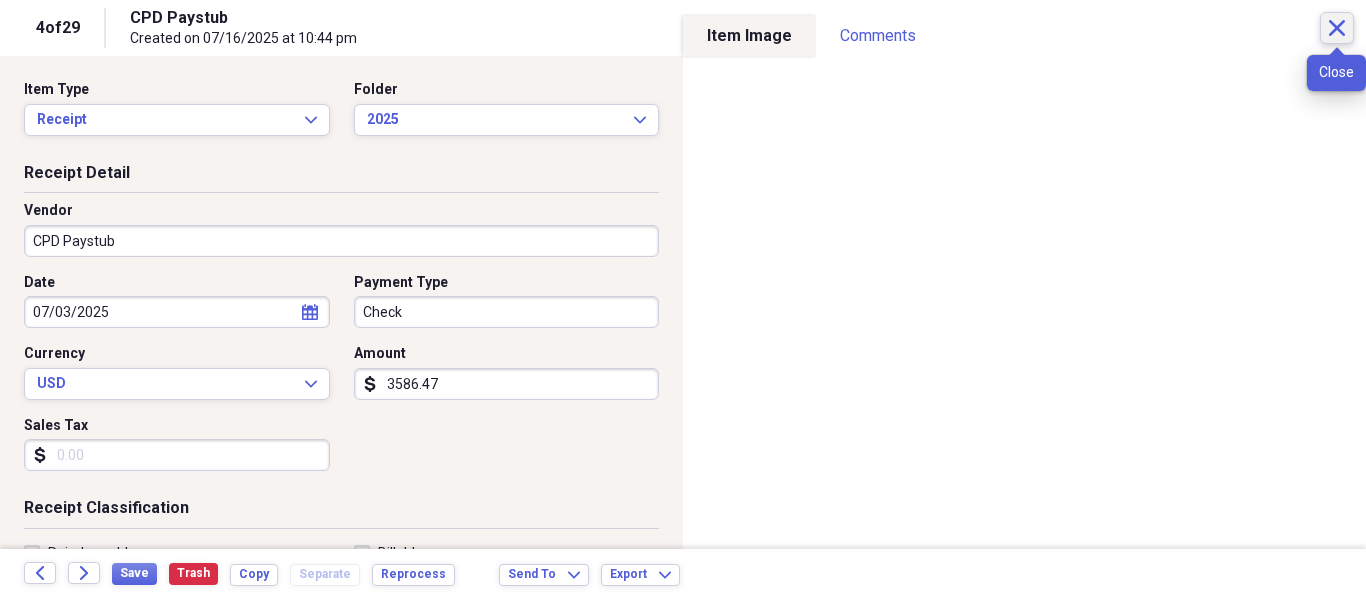 click on "Close" 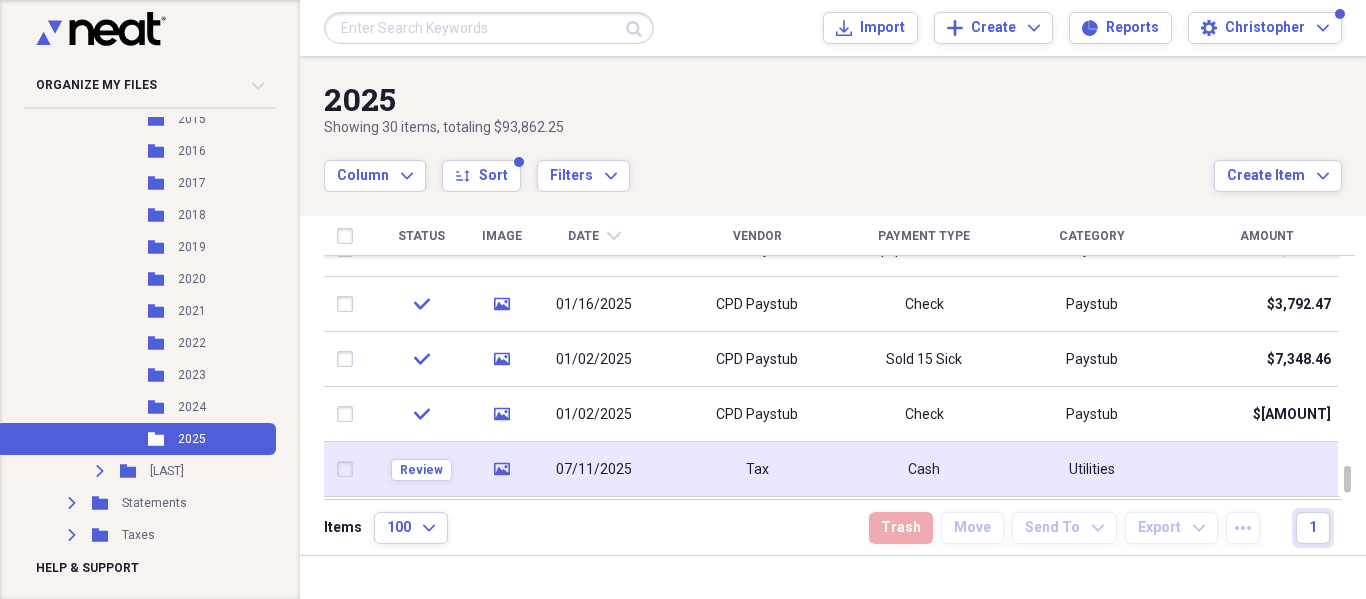 click on "07/11/2025" at bounding box center [594, 470] 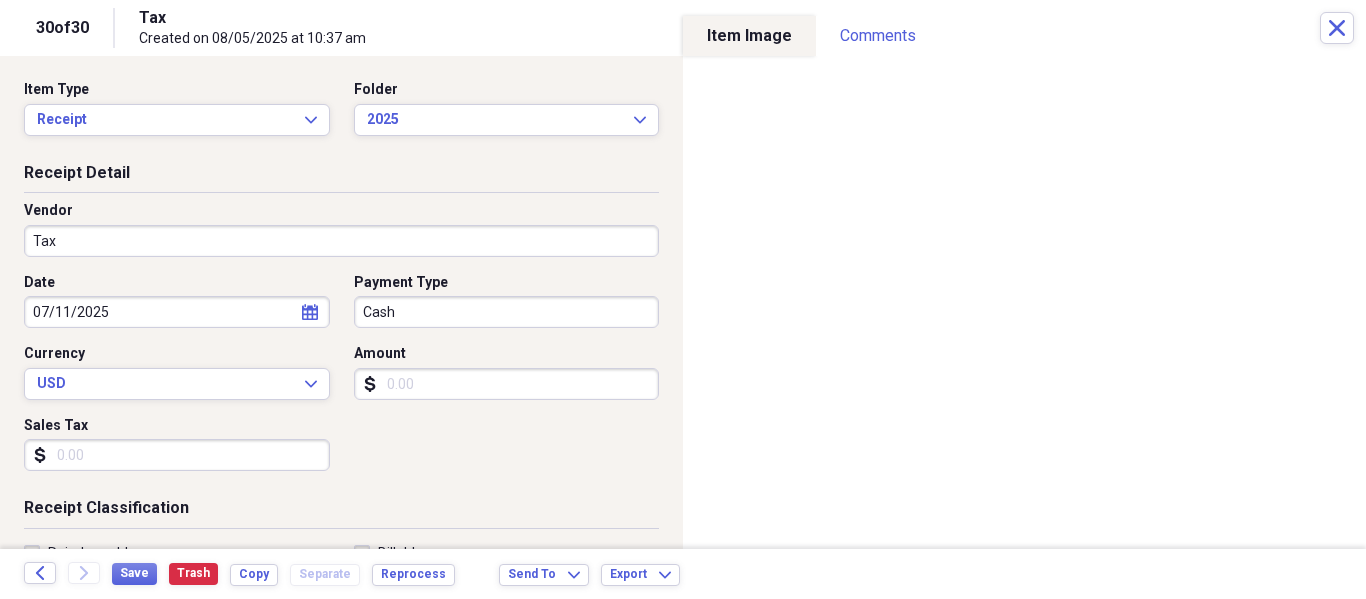 click 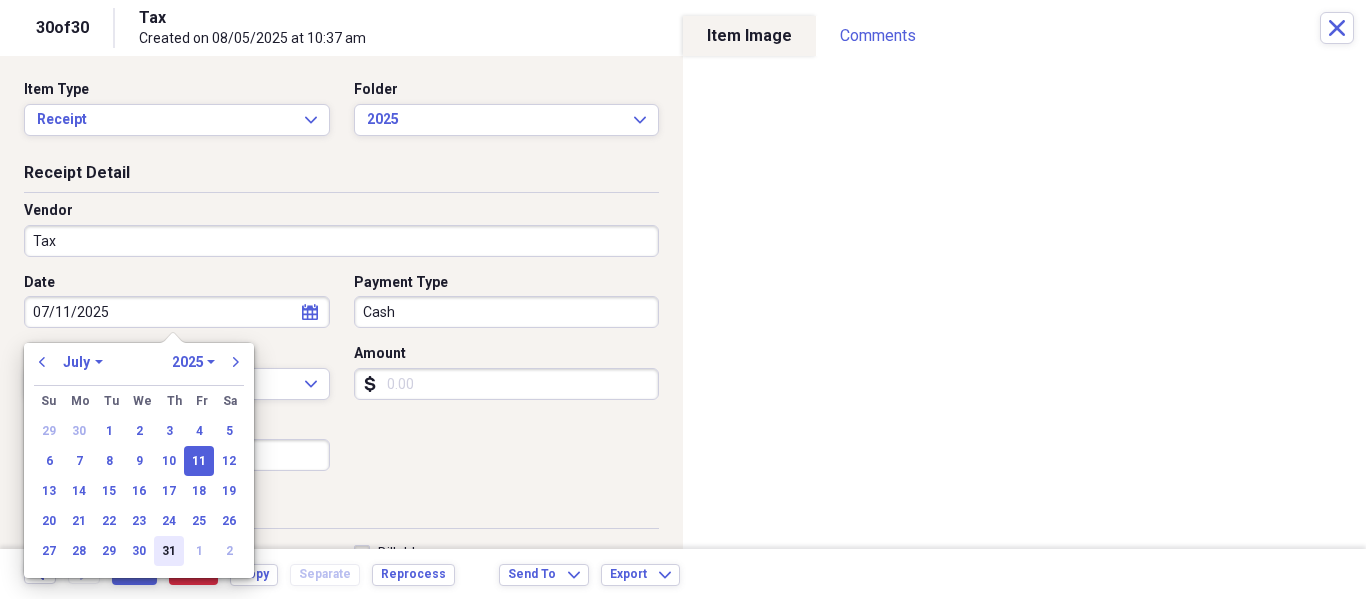 click on "31" at bounding box center (169, 551) 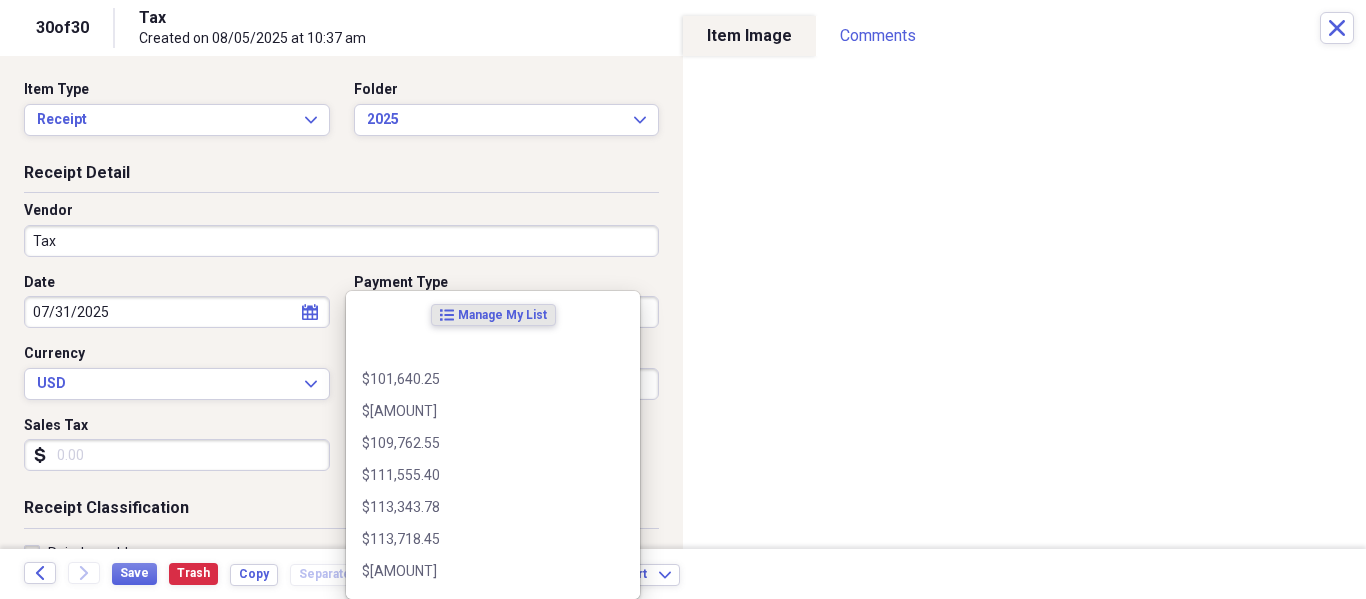 click on "Organize My Files 66 Collapse Unfiled Needs Review 66 Unfiled All Files Unfiled Unfiled Unfiled Saved Reports Collapse My Cabinet [NAME]'s Cabinet Add Folder Collapse Open Folder CK Add Folder Add Folder Folder 1- School Scans Add Folder Folder Benefits Add Folder Expand Folder Checkbook Add Folder Folder Contacts Add Folder Expand Folder Credit Cards Add Folder Folder CSEA Add Folder Folder Documents Add Folder Folder House Add Folder Folder Infiniti Add Folder Folder Insurance Add Folder Expand Folder Kids Add Folder Folder Lexus Add Folder Folder Medical Bills Add Folder Folder Mt. Sinai Add Folder Collapse Open Folder Pay Stubs Add Folder Collapse Open Folder CK Add Folder Folder 2002 Add Folder Folder 2015 Add Folder Folder 2016 Add Folder Folder 2017 Add Folder Folder 2018 Add Folder Folder 2019 Add Folder Folder 2020 Add Folder Folder 2021 Add Folder Folder 2022 Add Folder Folder 2023 Add Folder Folder 2024 Add Folder Expand Folder Dee Add Folder Expand Folder Statements Add Folder Expand CPD" at bounding box center (683, 299) 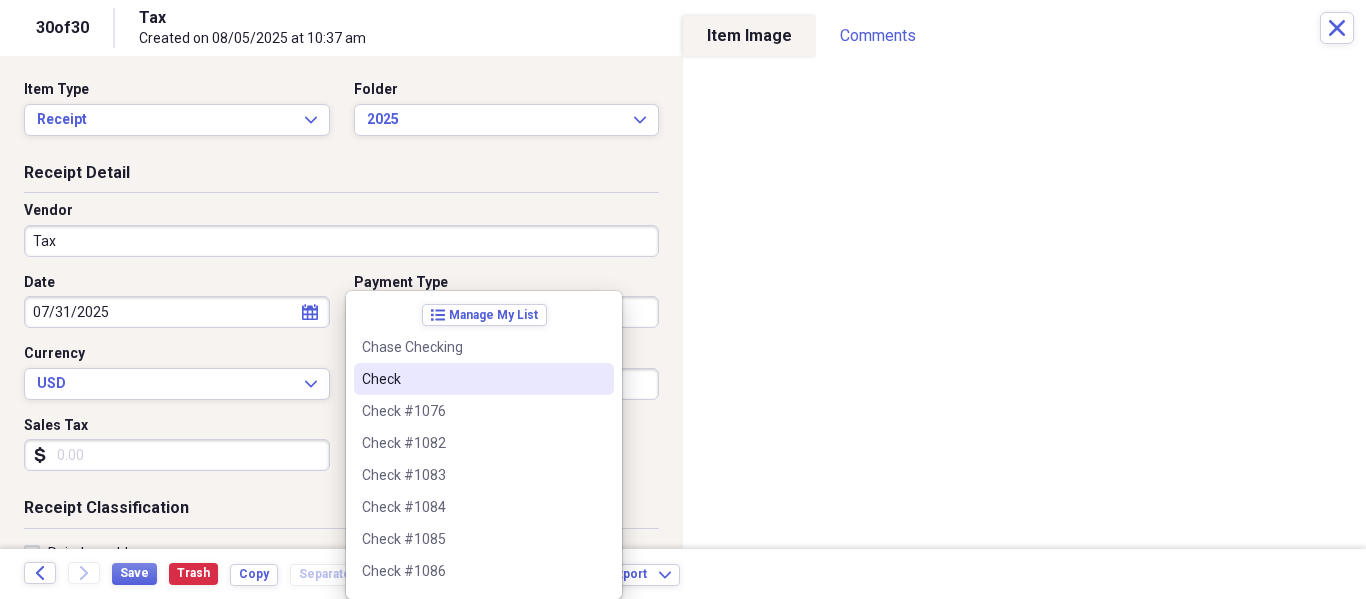 click on "Check" at bounding box center (484, 379) 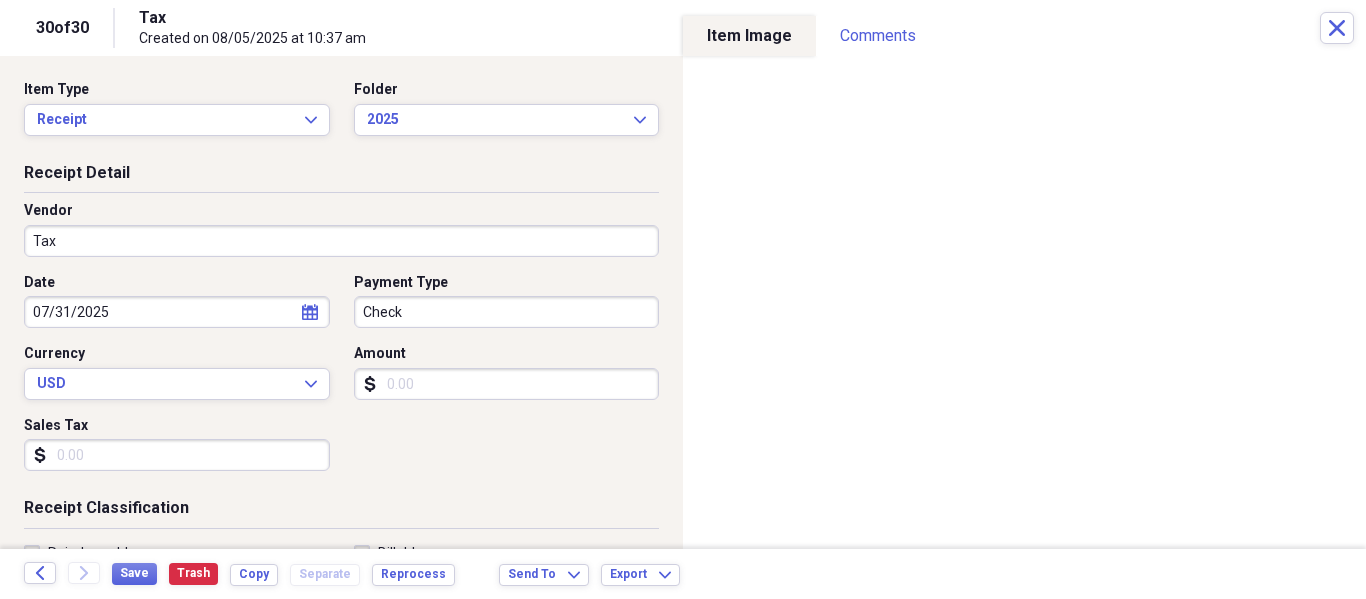 click on "Amount" at bounding box center [507, 384] 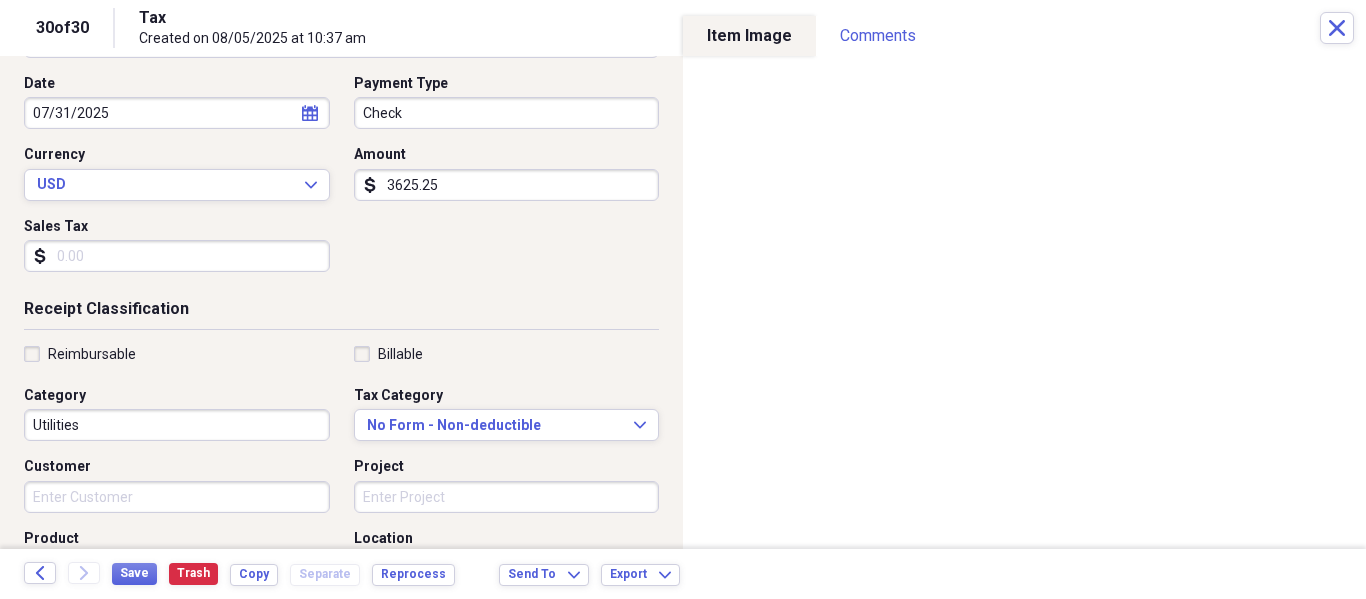 scroll, scrollTop: 201, scrollLeft: 0, axis: vertical 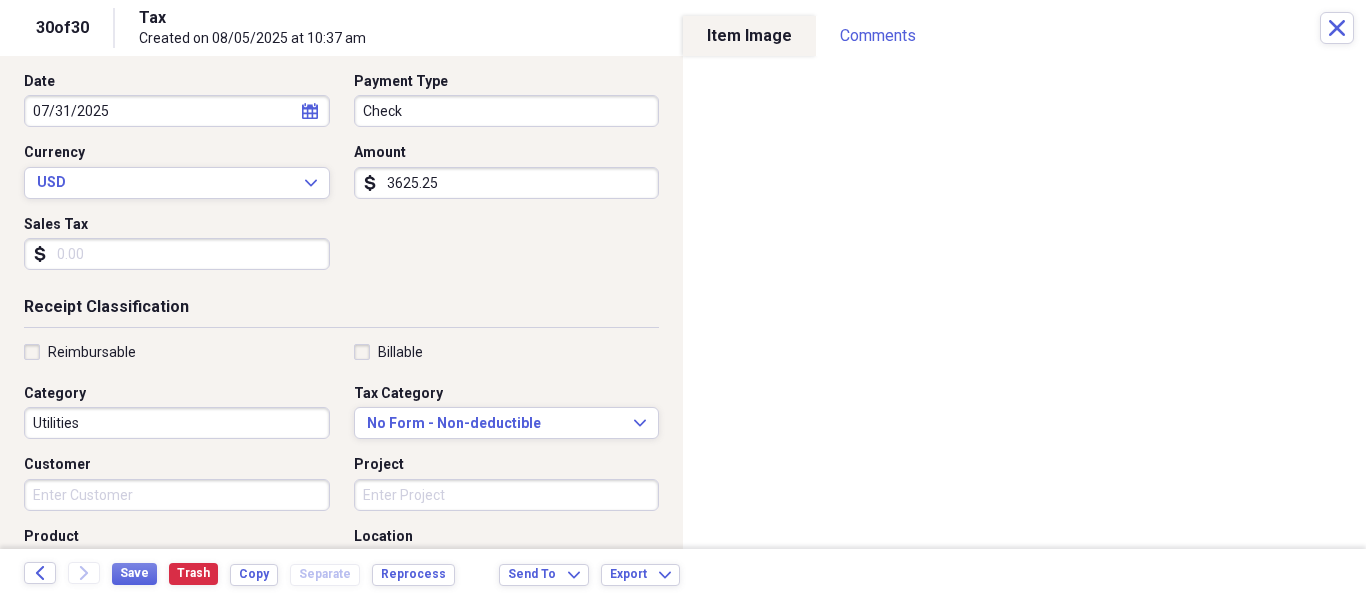 type on "3625.25" 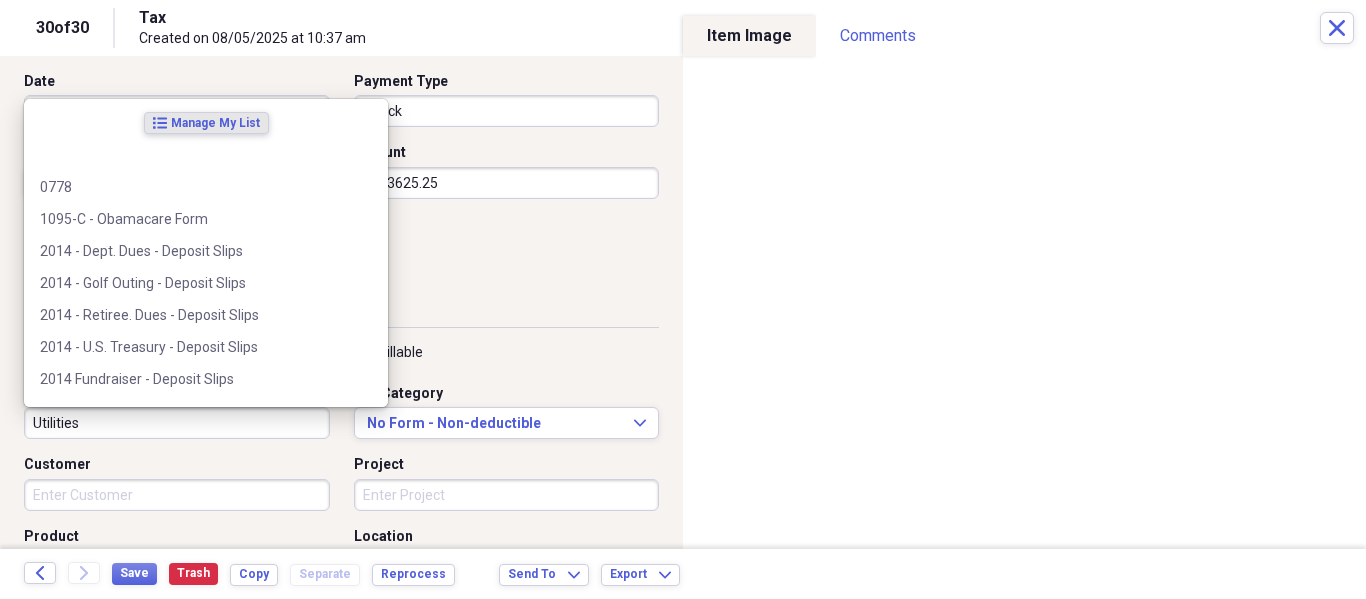click on "Utilities" at bounding box center [177, 423] 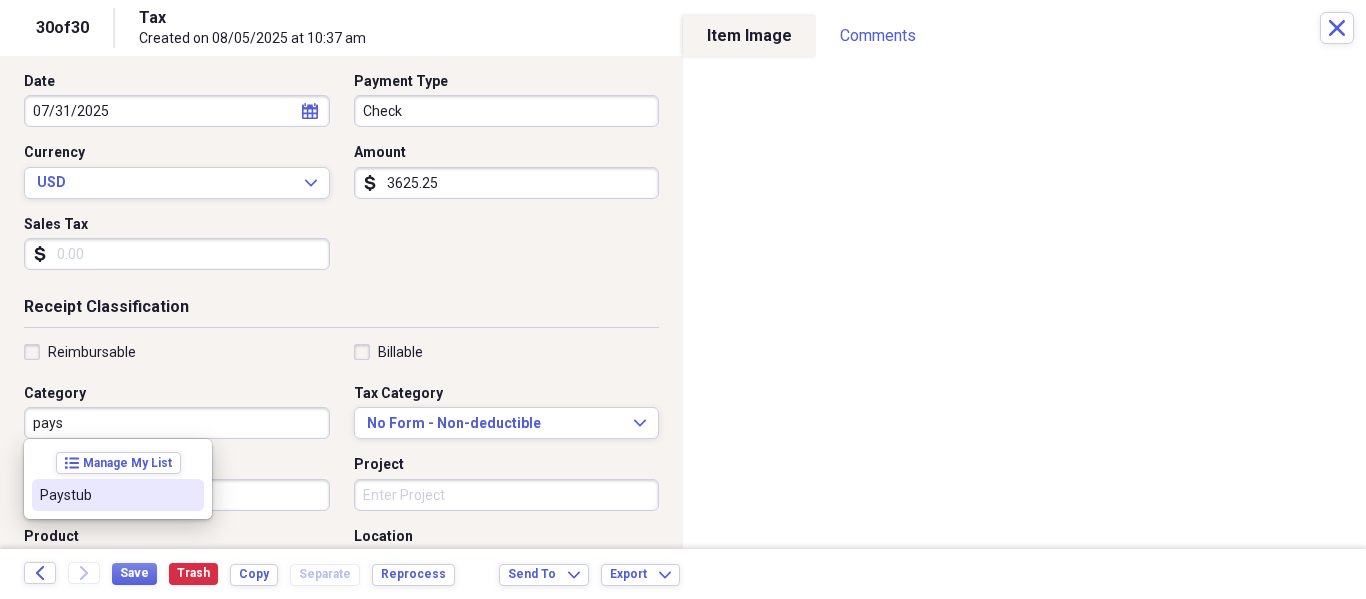 click on "Paystub" at bounding box center [106, 495] 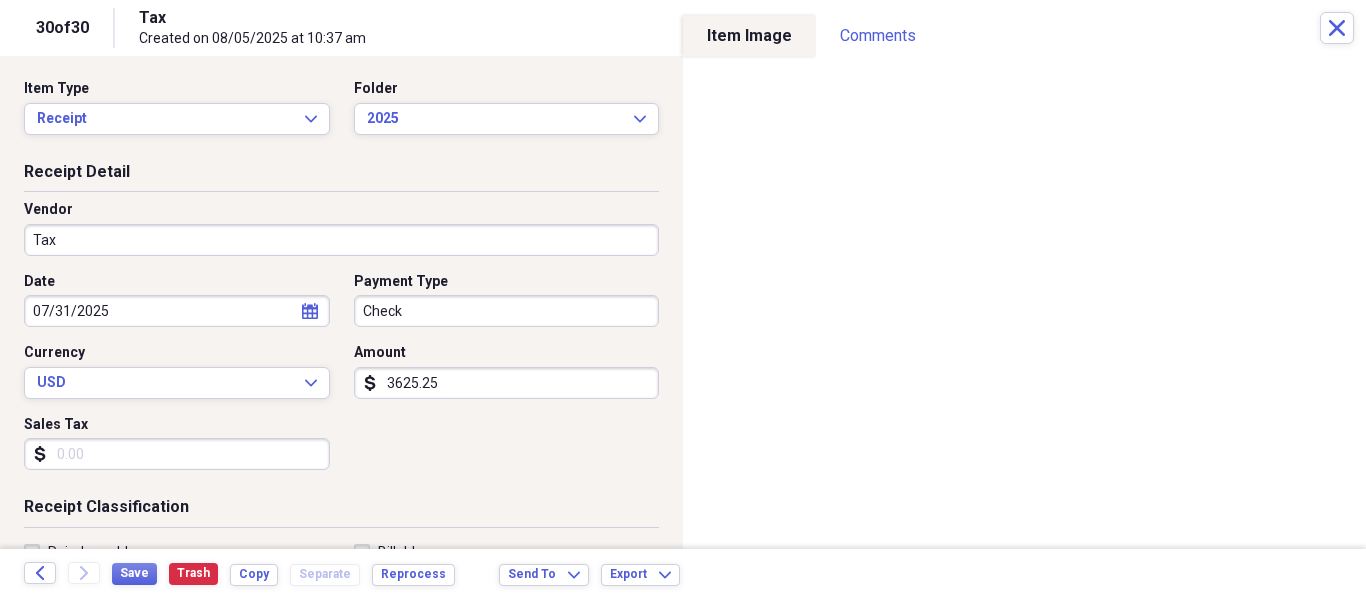 scroll, scrollTop: 0, scrollLeft: 0, axis: both 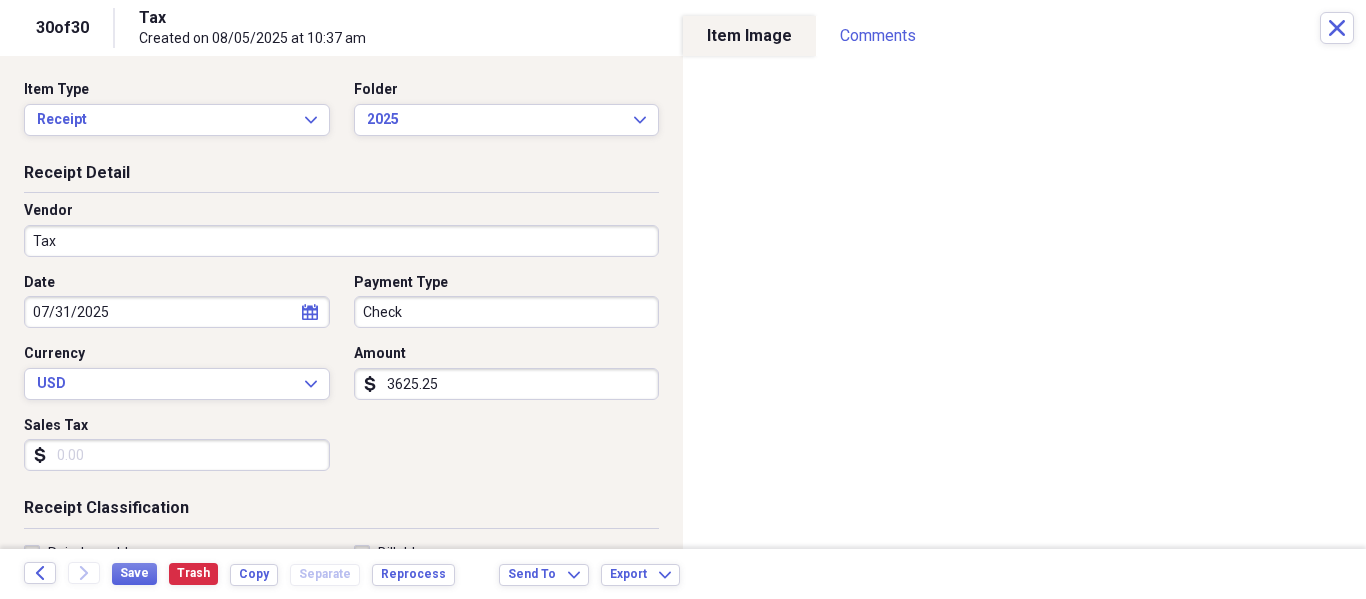 click on "Tax" at bounding box center [341, 241] 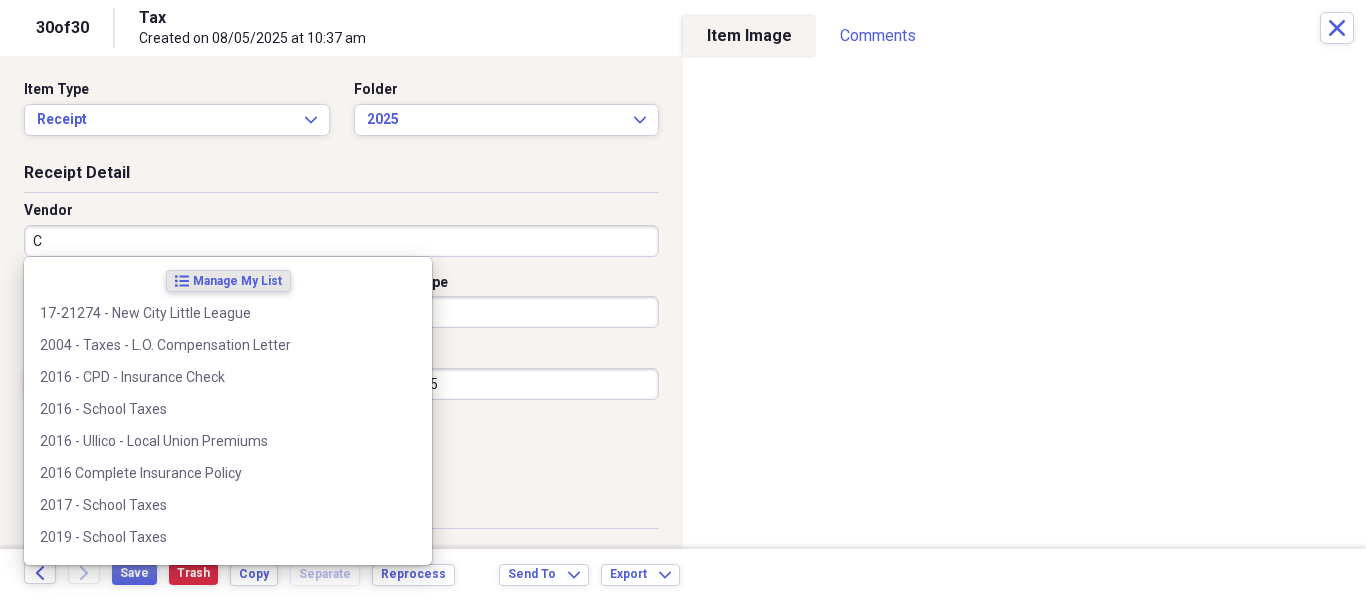 click on "C" at bounding box center [341, 241] 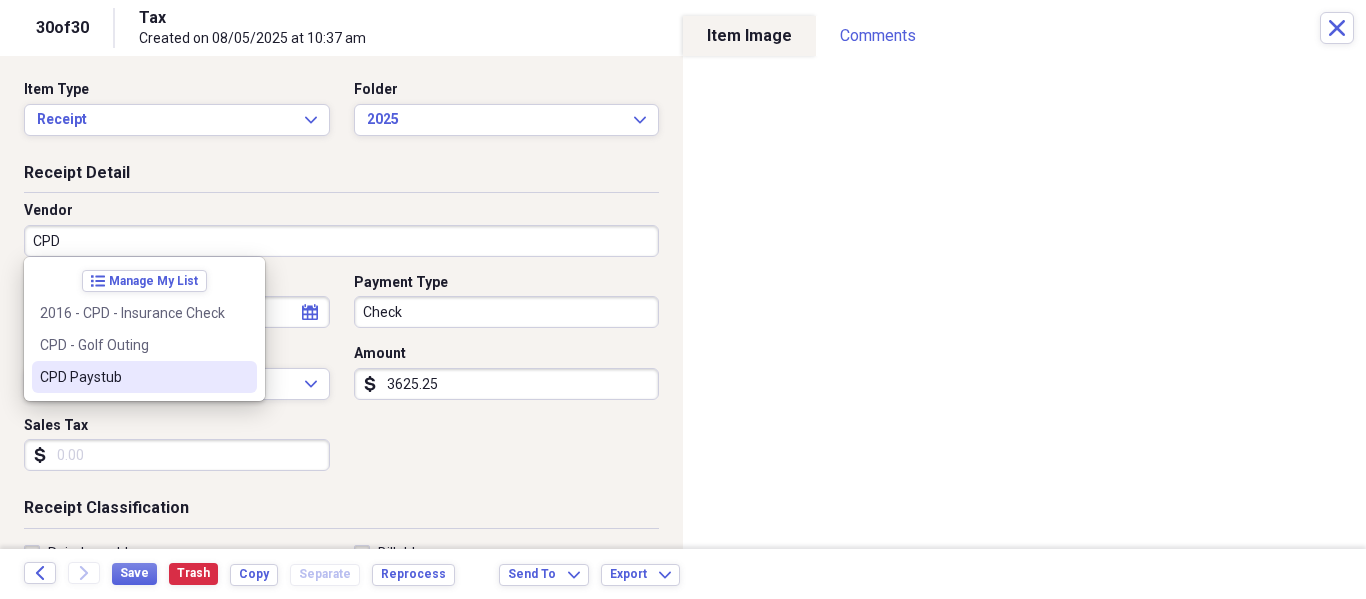 click on "CPD Paystub" at bounding box center [132, 377] 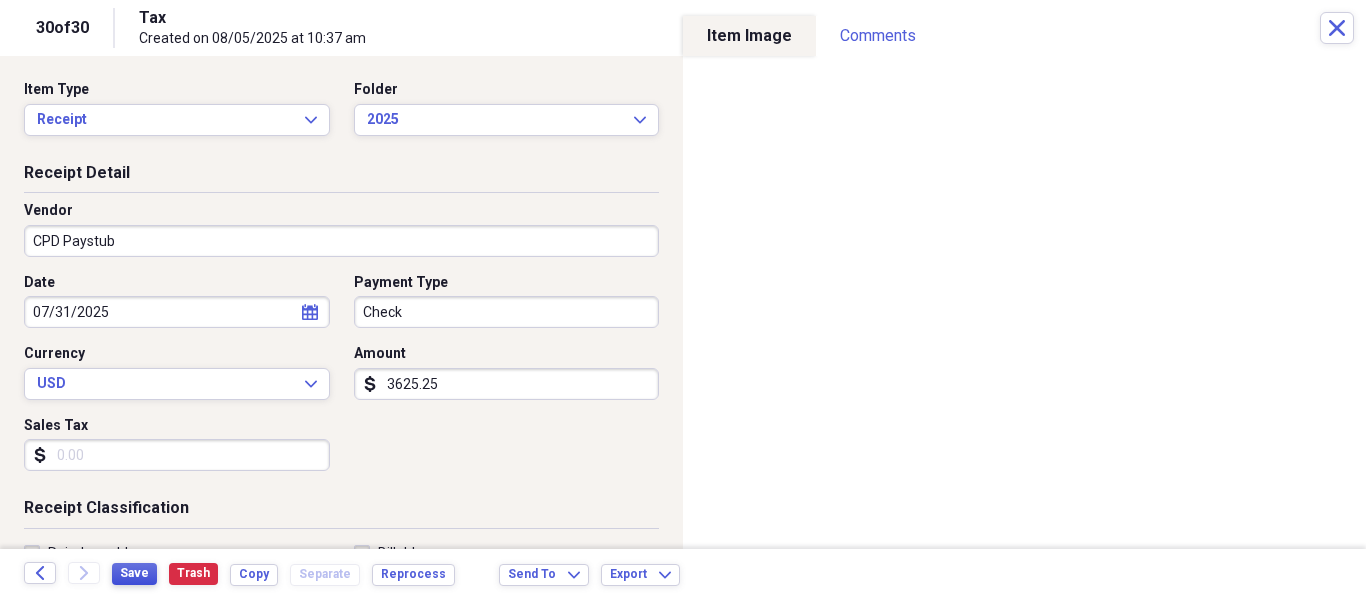 click on "Save" at bounding box center (134, 573) 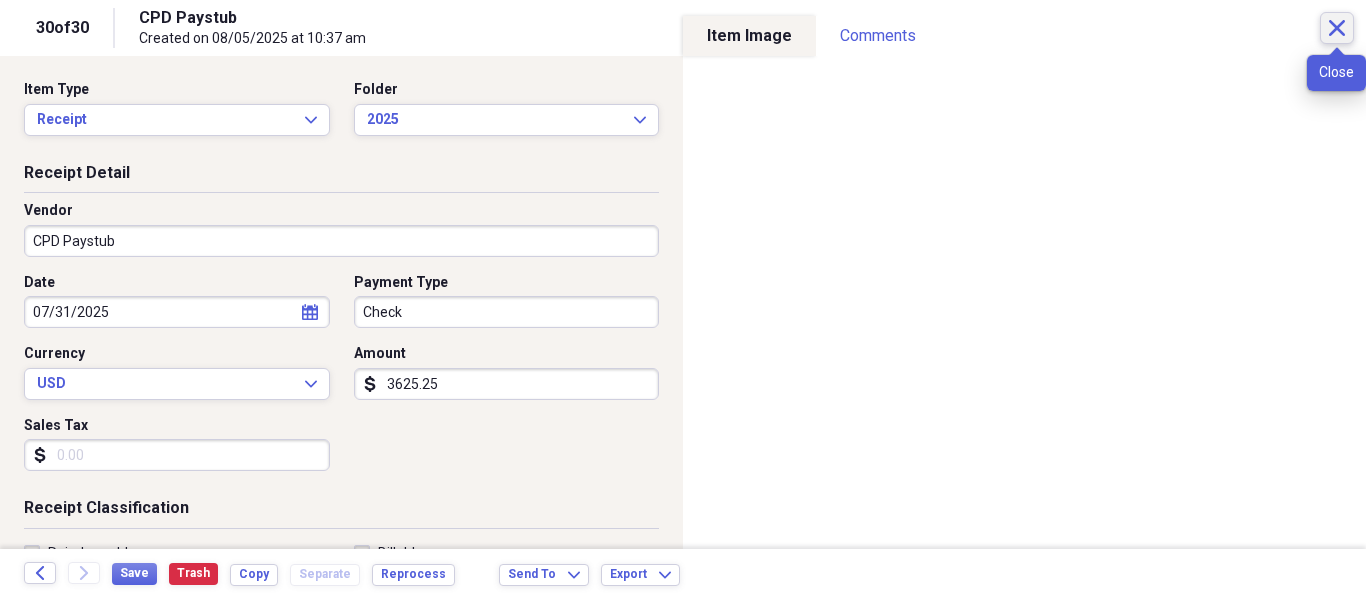 click on "Close" 